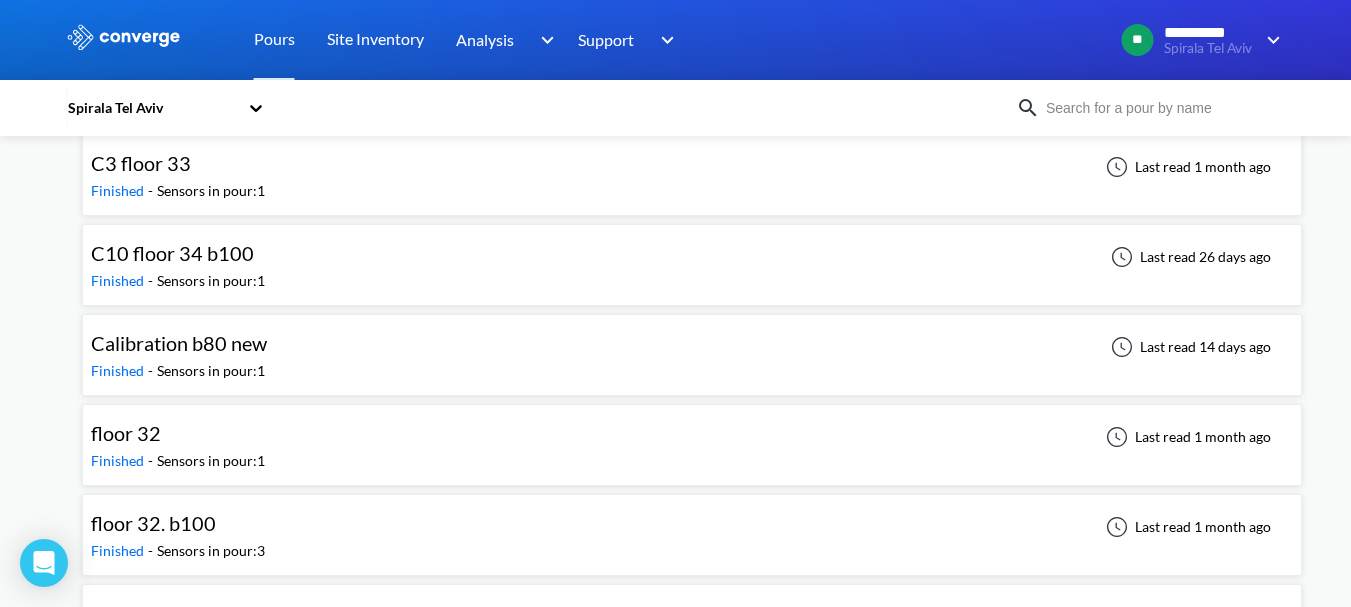 scroll, scrollTop: 5700, scrollLeft: 0, axis: vertical 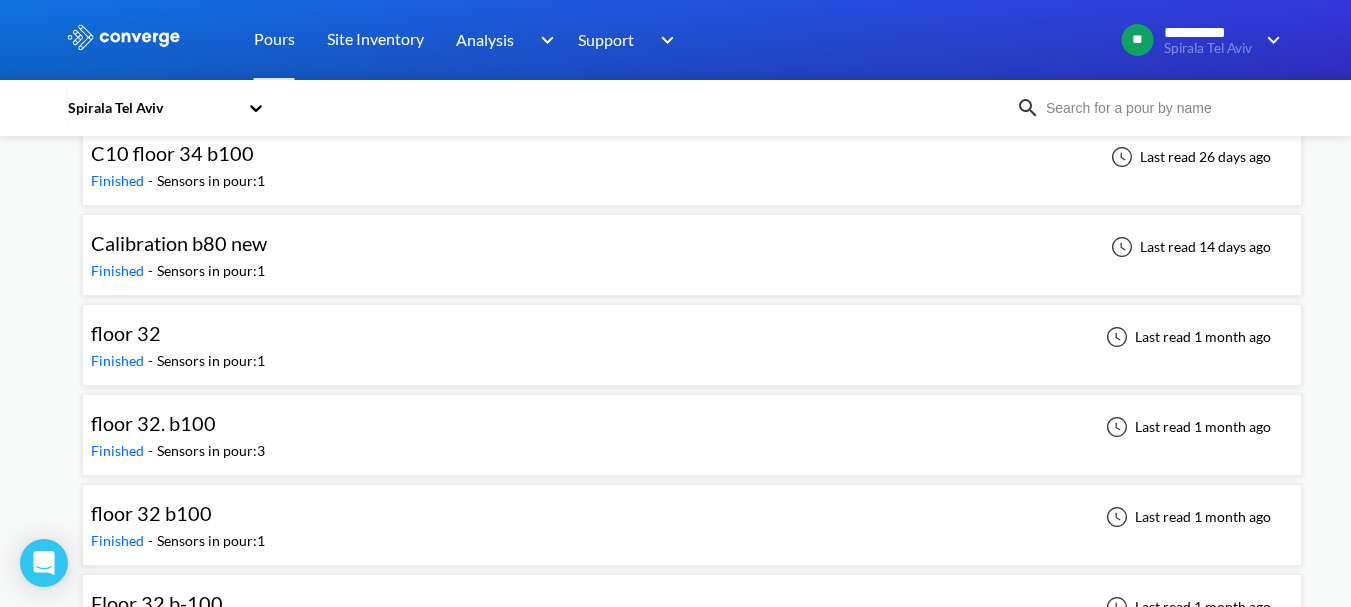 click on "floor 32 Finished  -  Sensors in pour:  1 Last read 1 month ago" at bounding box center [692, 345] 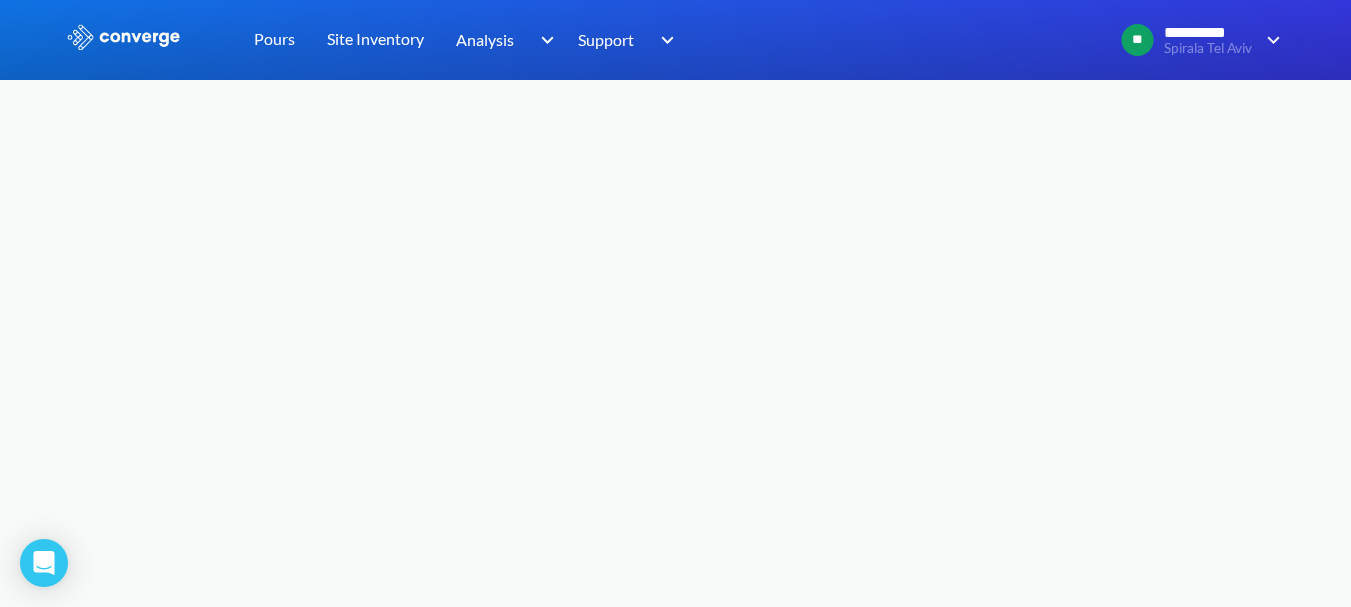 scroll, scrollTop: 0, scrollLeft: 0, axis: both 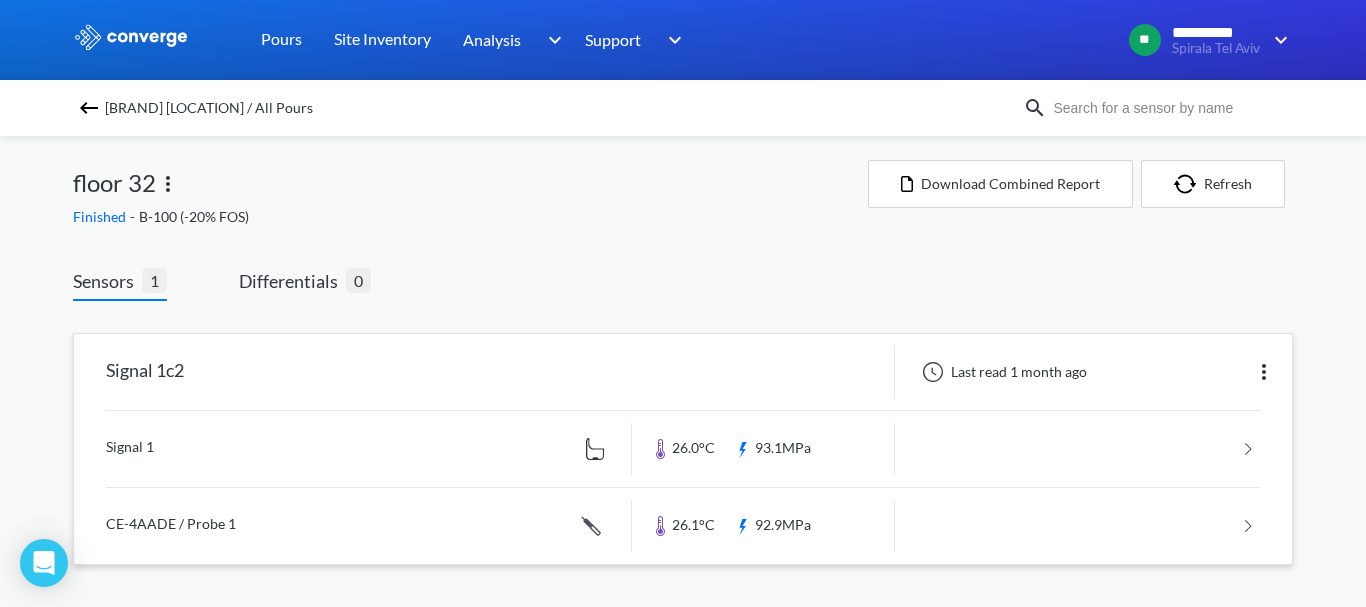 click at bounding box center (683, 449) 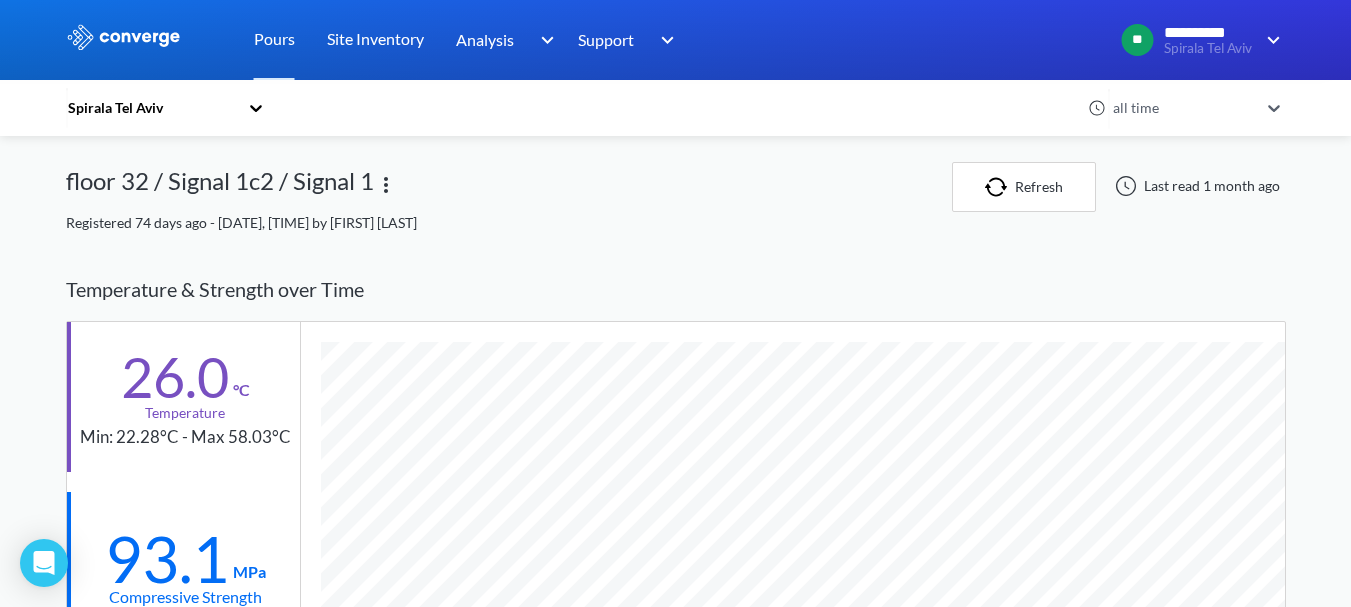 scroll, scrollTop: 998783, scrollLeft: 998780, axis: both 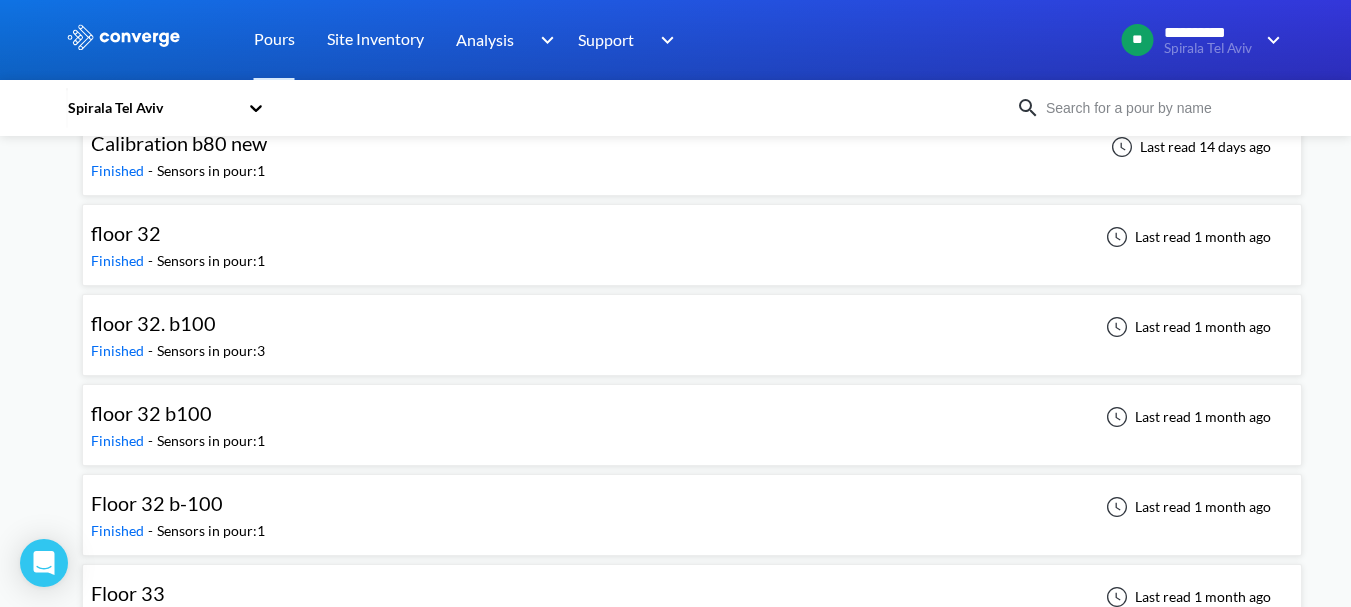 click on "Floor 32 b-100 Finished  -  Sensors in pour:  1 Last read 1 month ago" at bounding box center [692, 515] 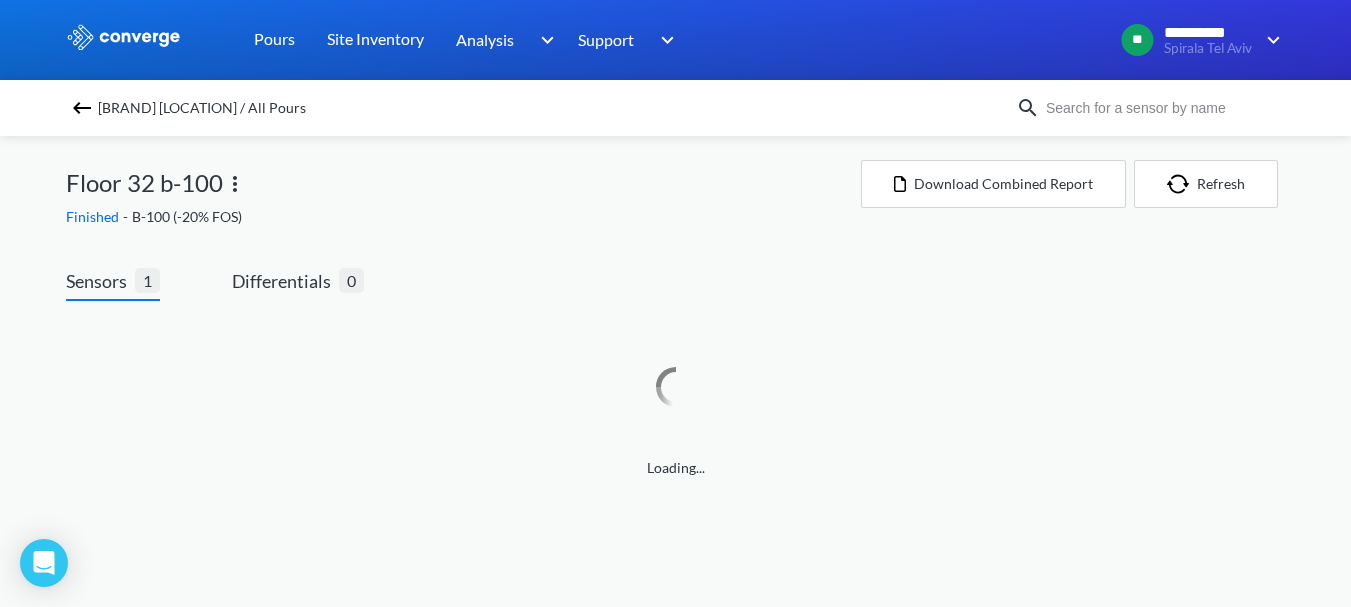 scroll, scrollTop: 0, scrollLeft: 0, axis: both 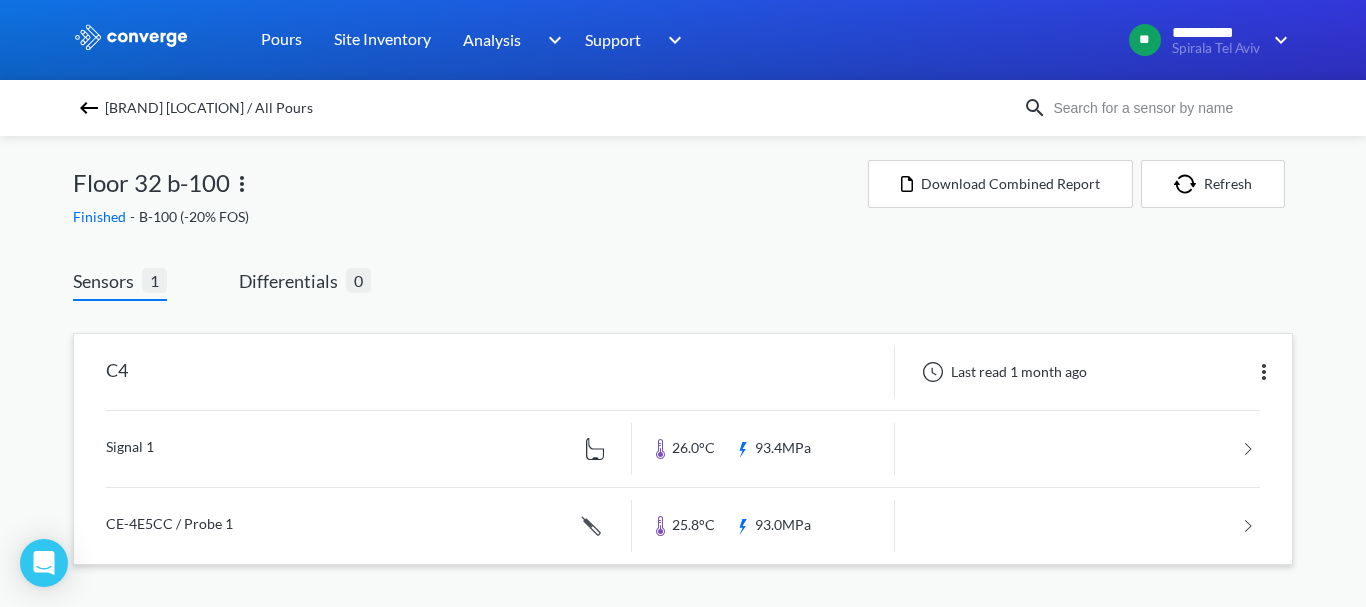click at bounding box center [683, 449] 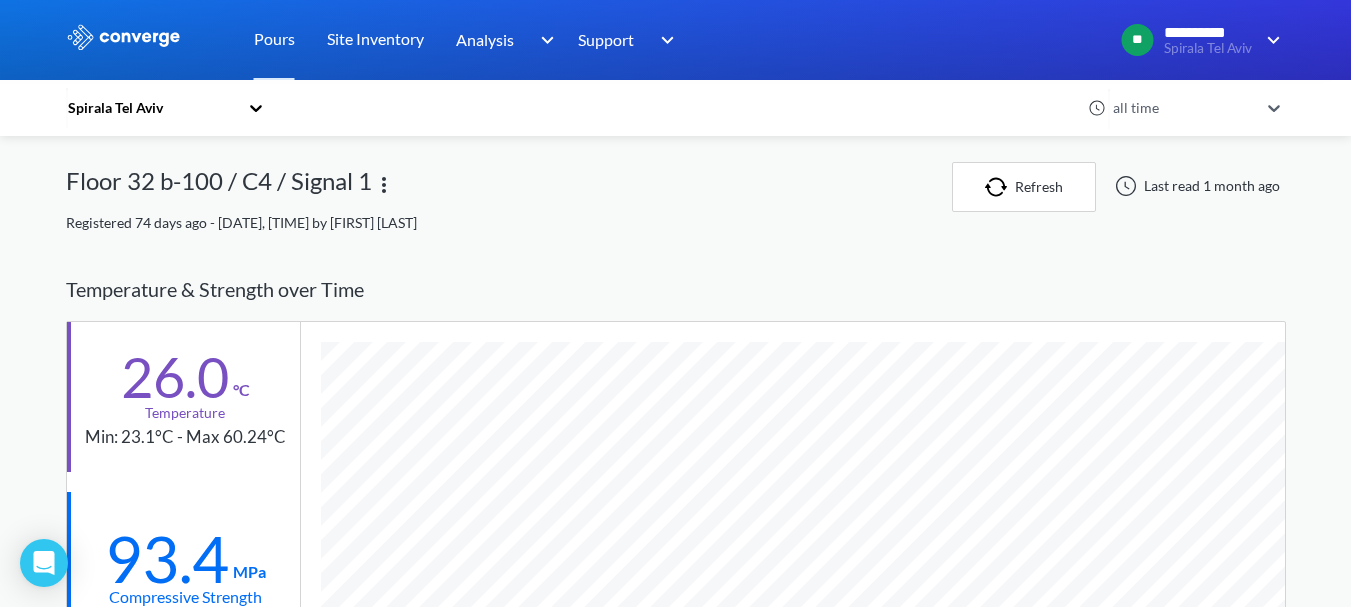scroll, scrollTop: 998783, scrollLeft: 998780, axis: both 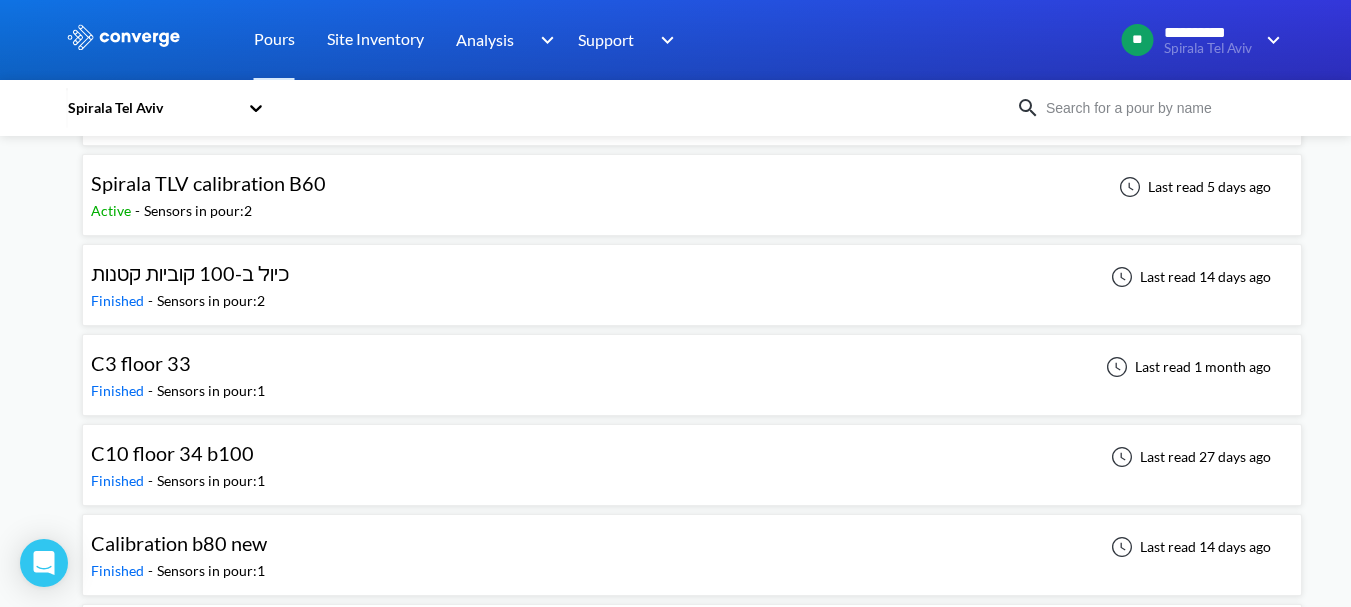 click on "C3 floor 33 Finished  -  Sensors in pour:  1 Last read 1 month ago" at bounding box center [692, 375] 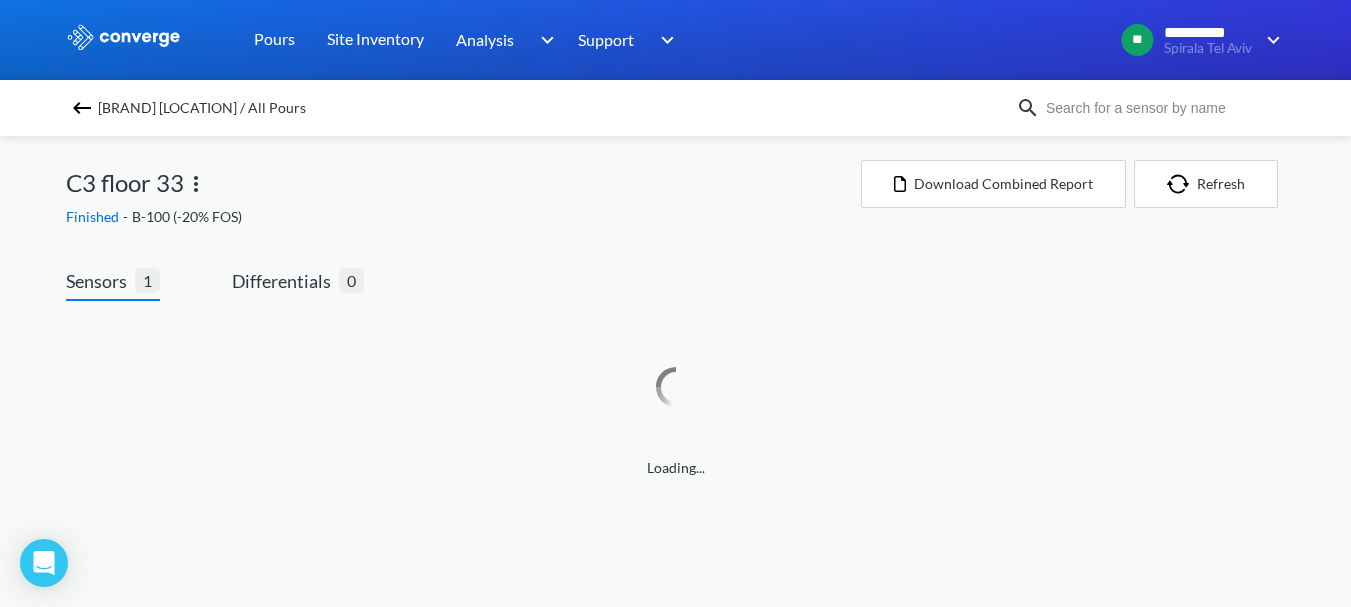 scroll, scrollTop: 0, scrollLeft: 0, axis: both 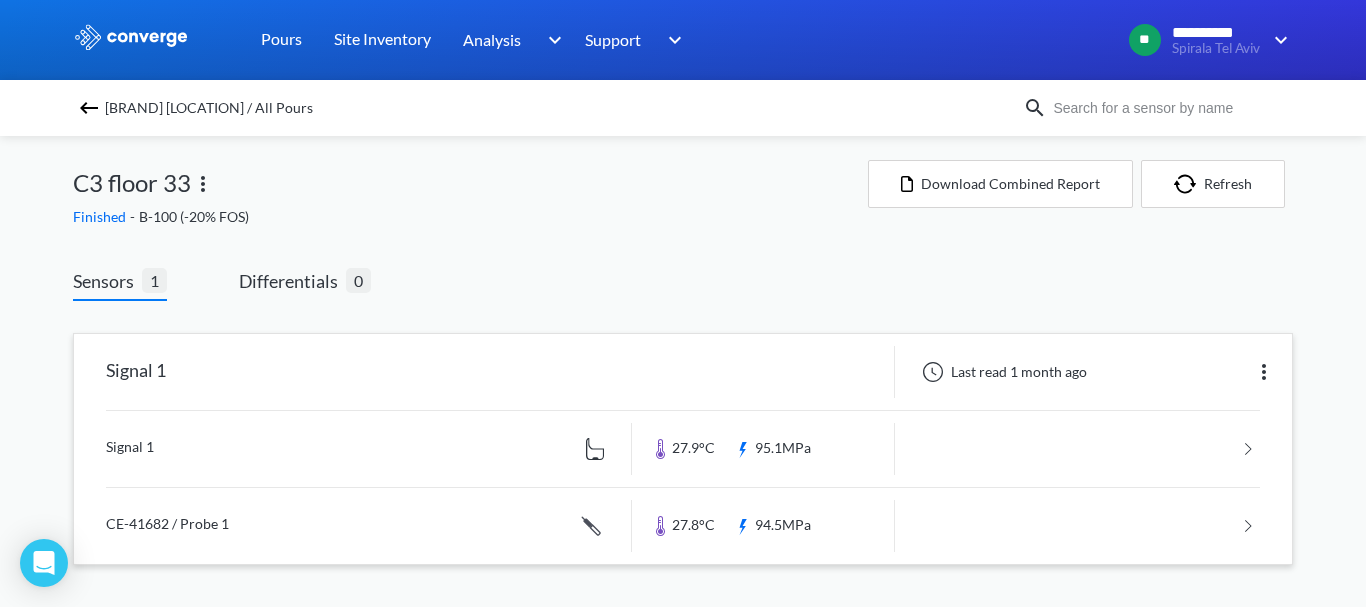 click at bounding box center (683, 526) 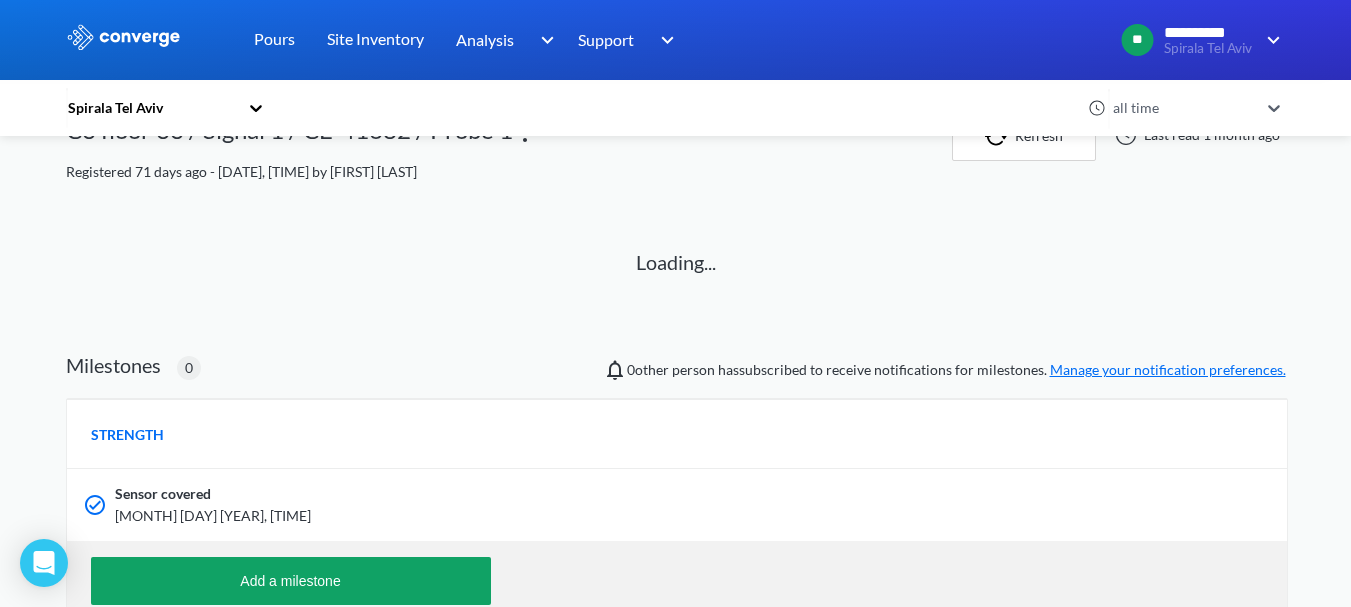 scroll, scrollTop: 100, scrollLeft: 0, axis: vertical 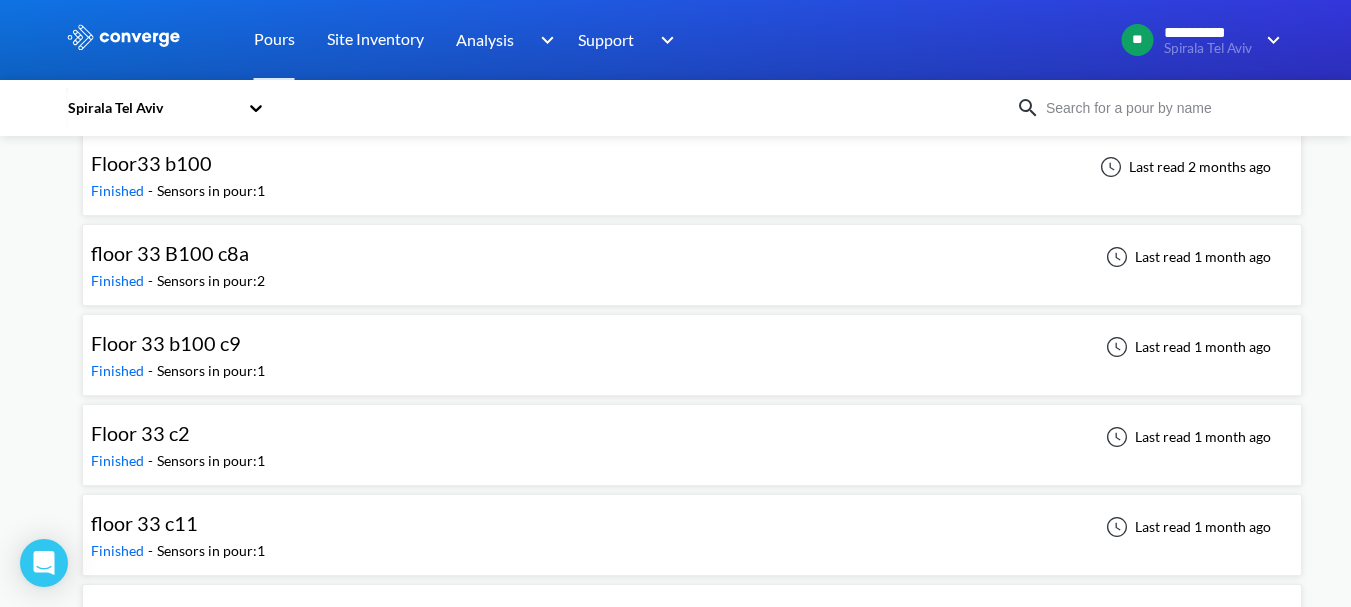 click on "Floor 33 c2  Finished  -  Sensors in pour:  1 Last read 1 month ago" at bounding box center (692, 445) 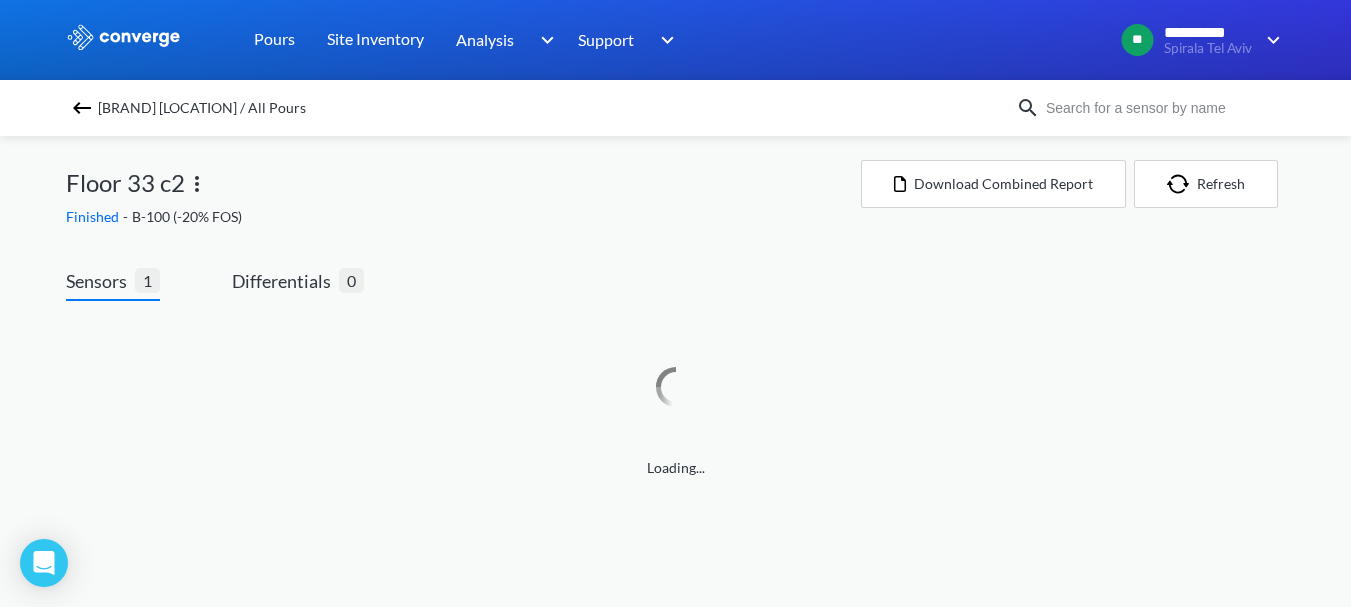 scroll, scrollTop: 0, scrollLeft: 0, axis: both 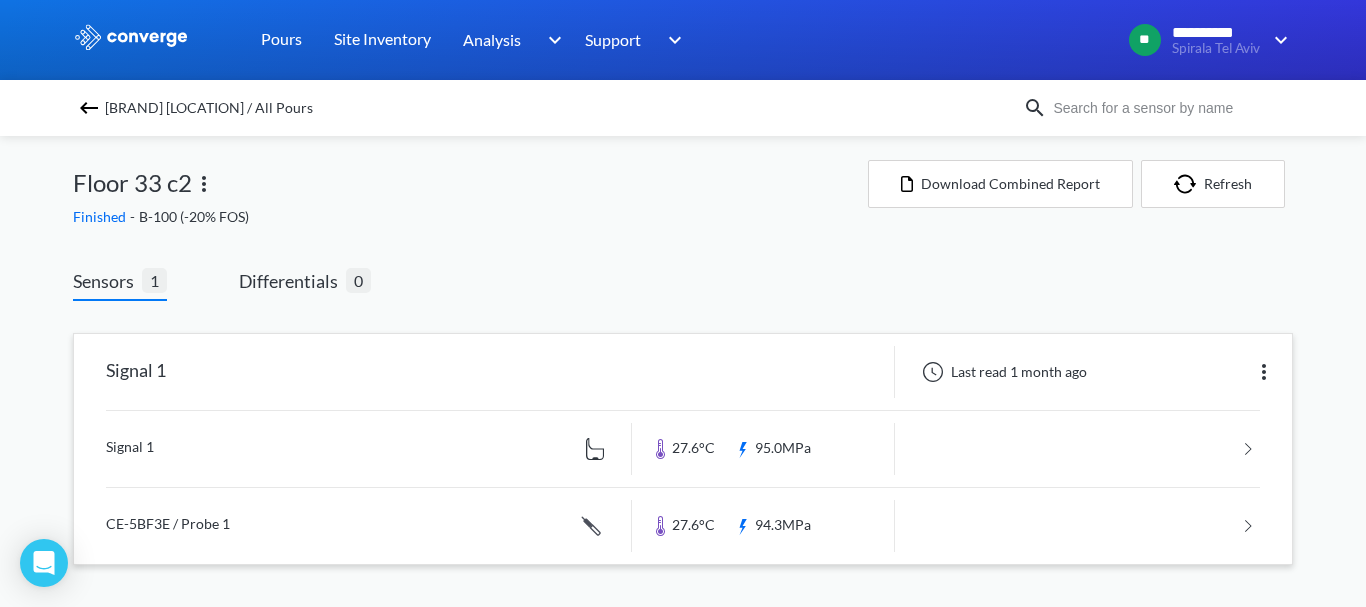 click at bounding box center (683, 526) 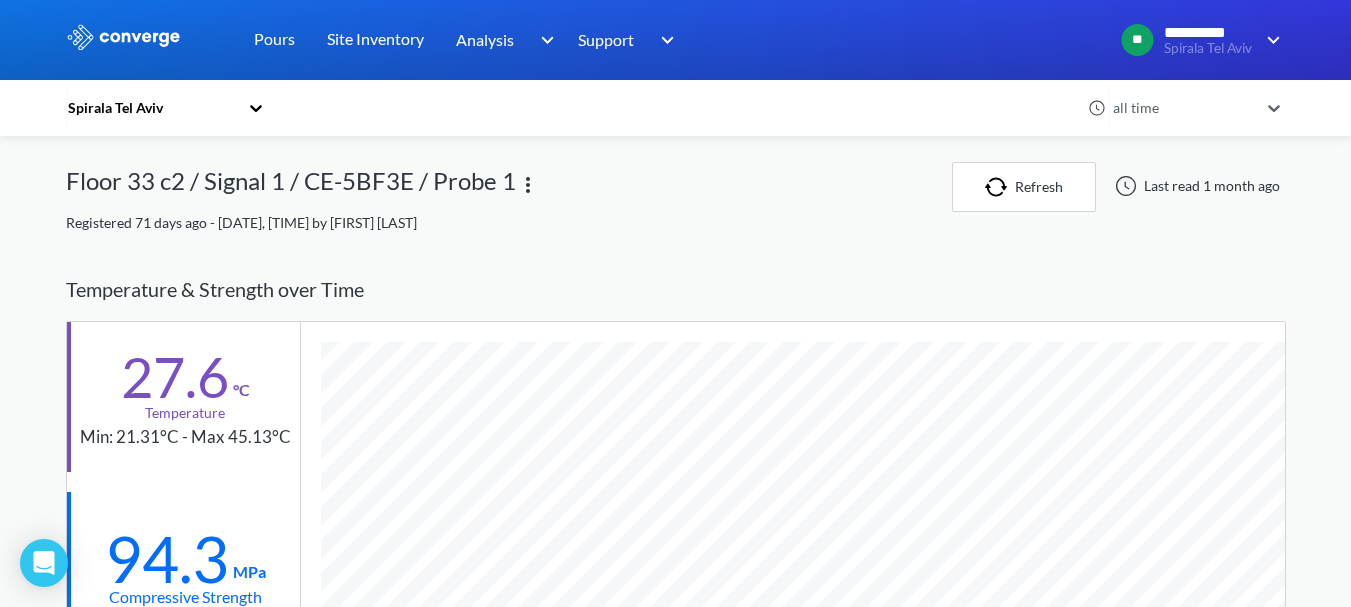 scroll, scrollTop: 998745, scrollLeft: 998780, axis: both 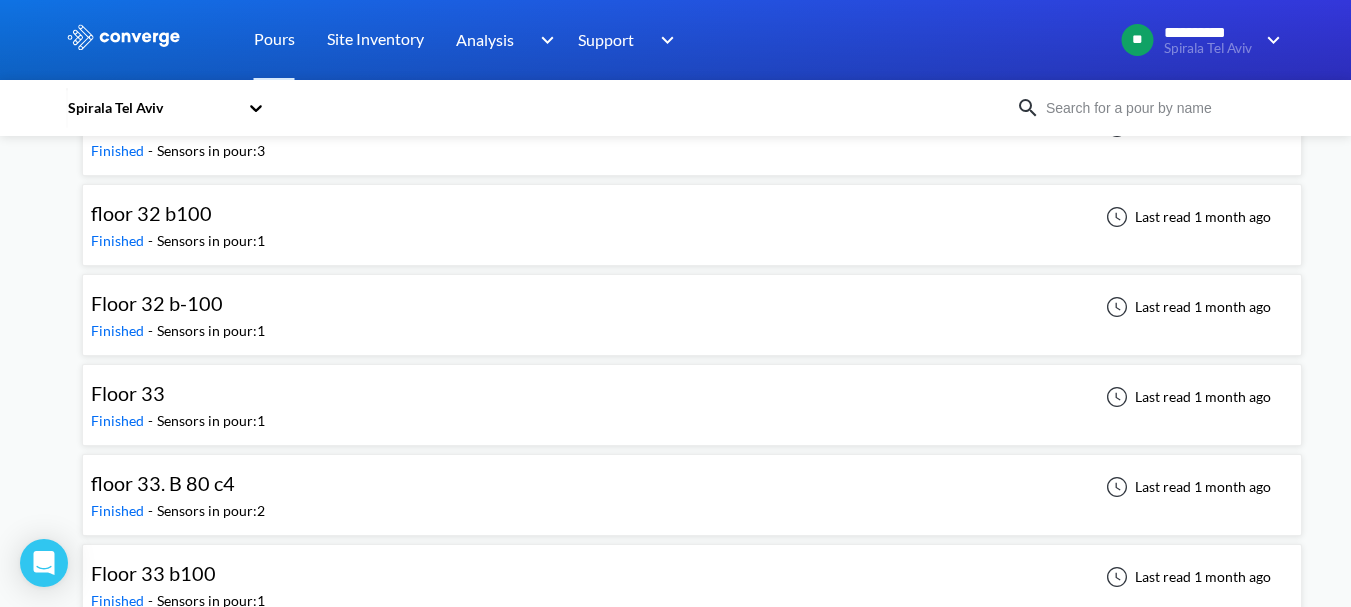 click on "Floor 33 Finished  -  Sensors in pour:  1 Last read 1 month ago" at bounding box center [692, 405] 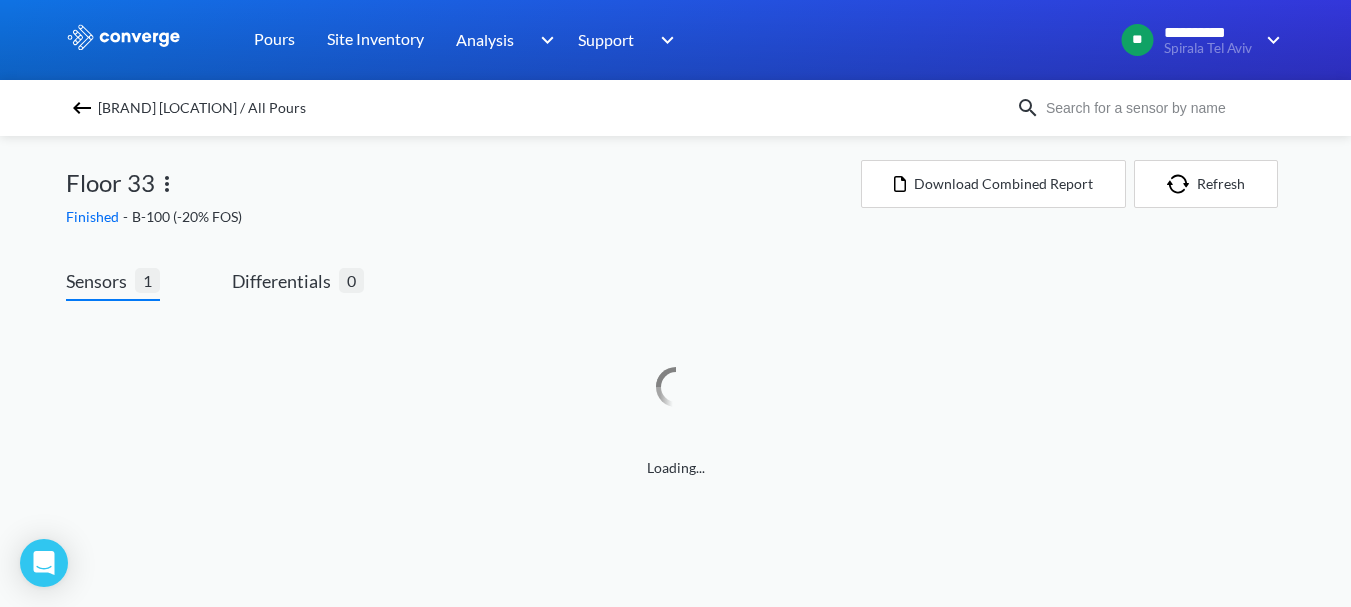 scroll, scrollTop: 0, scrollLeft: 0, axis: both 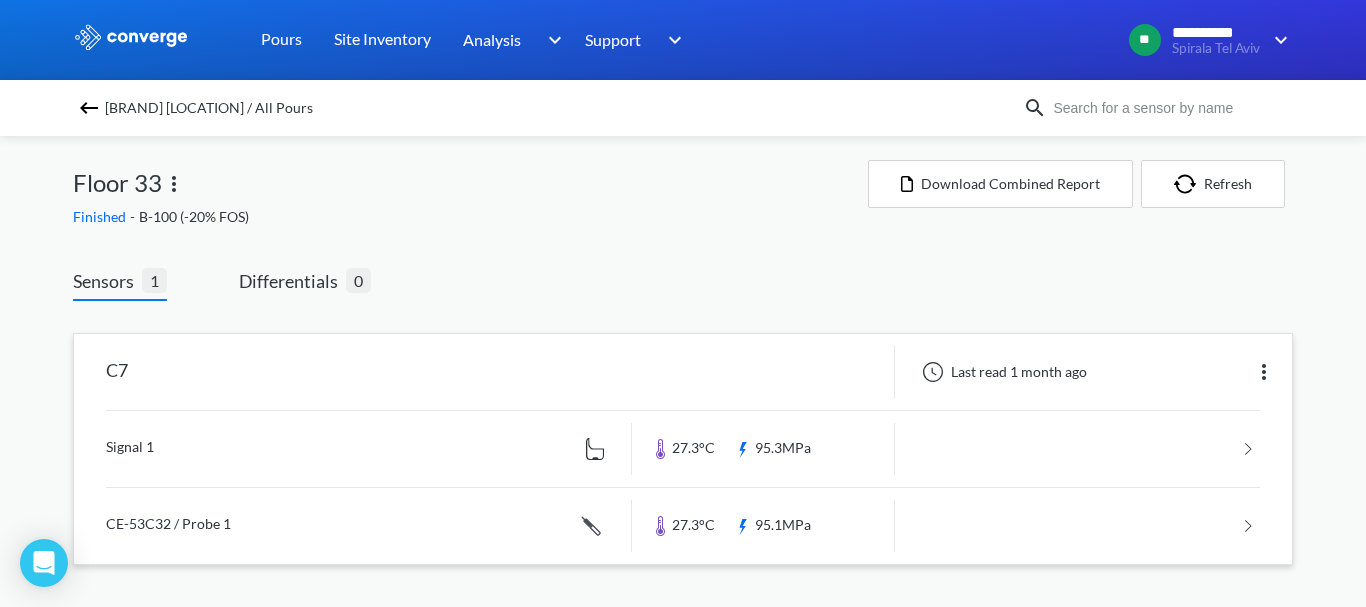 click at bounding box center (683, 526) 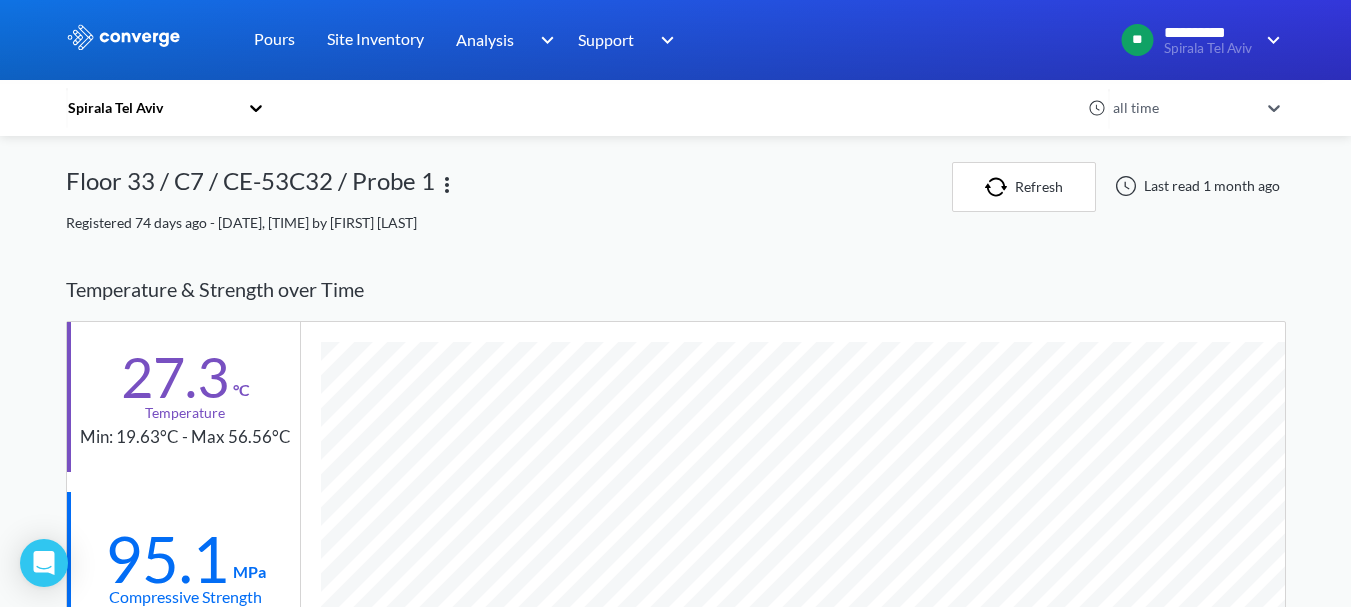 scroll, scrollTop: 998745, scrollLeft: 998780, axis: both 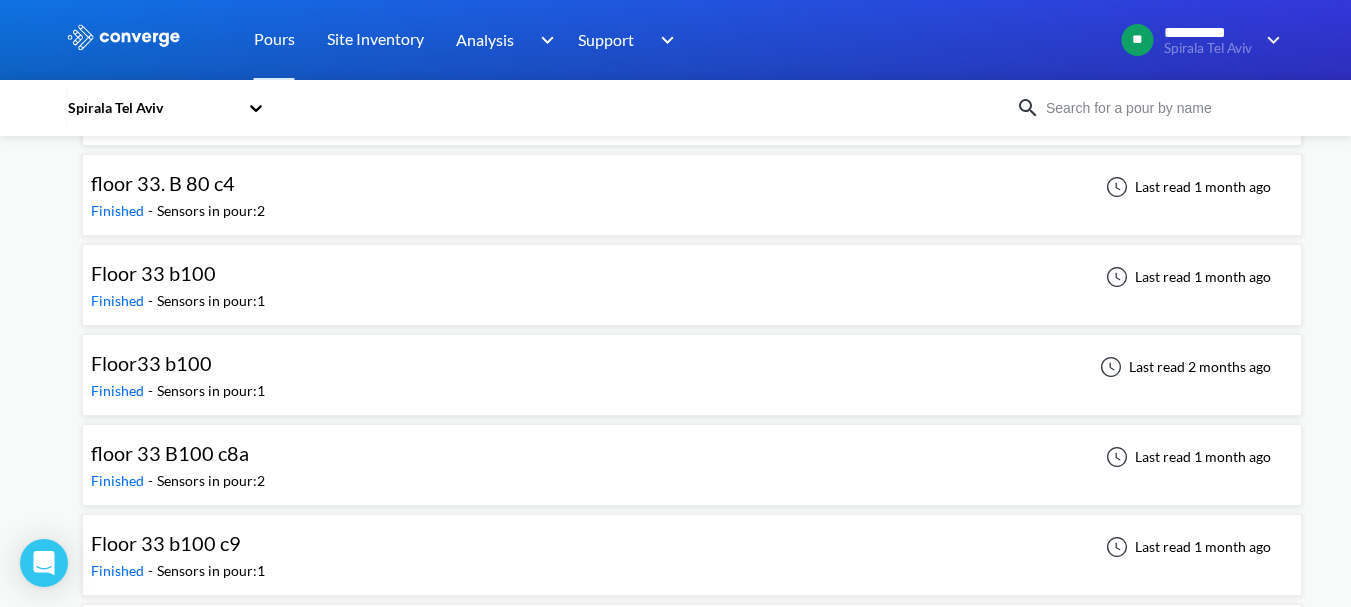 click on "floor 33 B100 c8a" at bounding box center [178, 453] 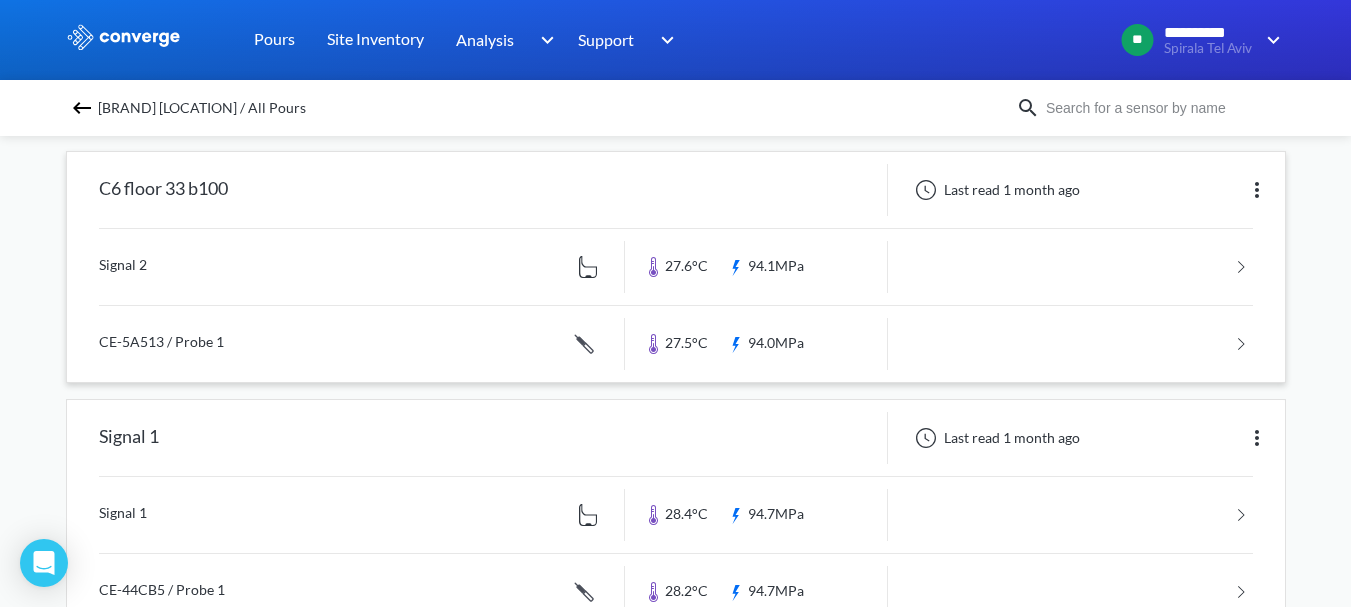 scroll, scrollTop: 46, scrollLeft: 0, axis: vertical 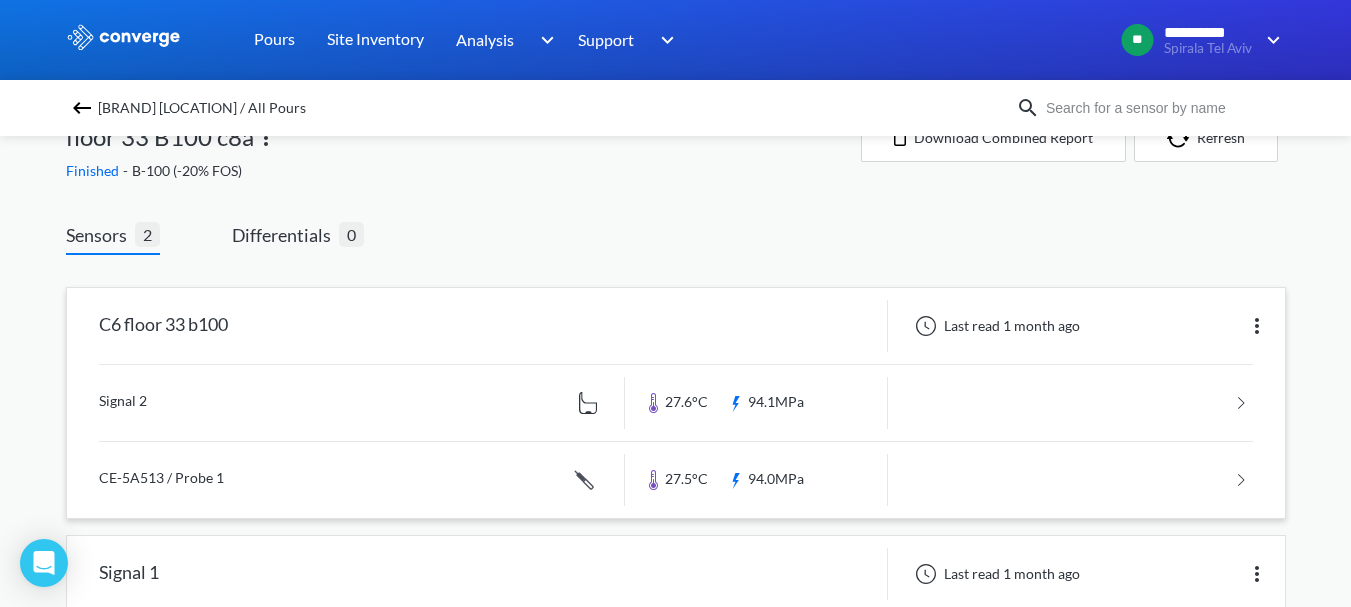 click at bounding box center (676, 480) 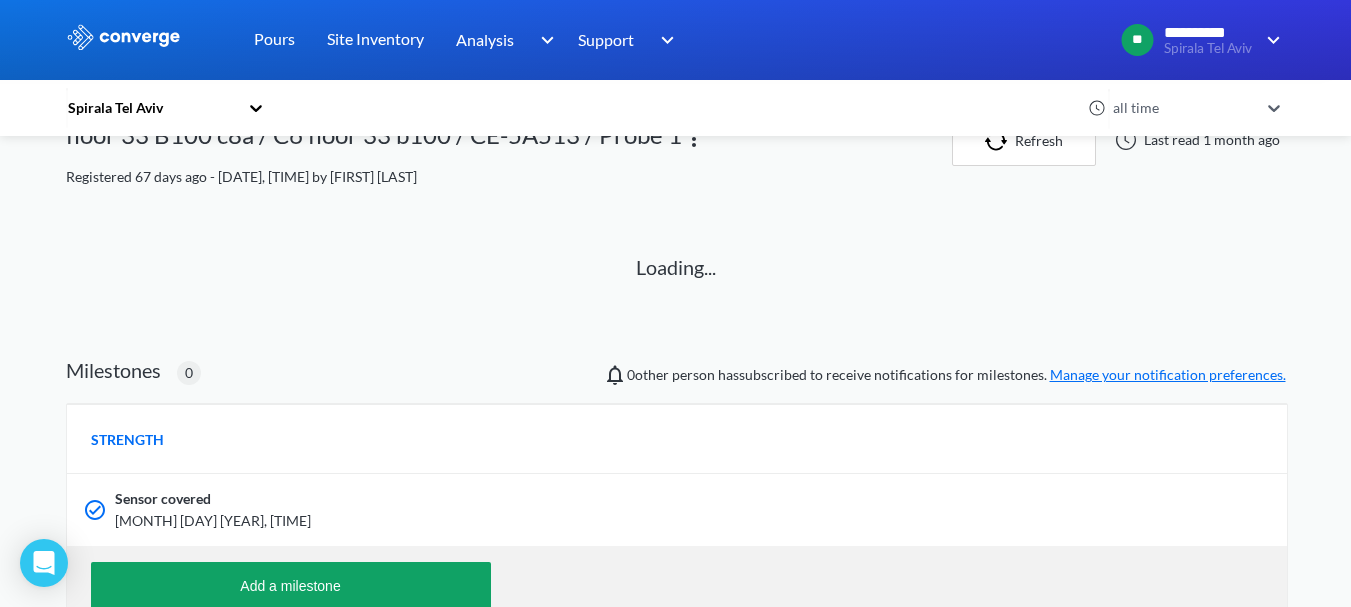 scroll, scrollTop: 0, scrollLeft: 0, axis: both 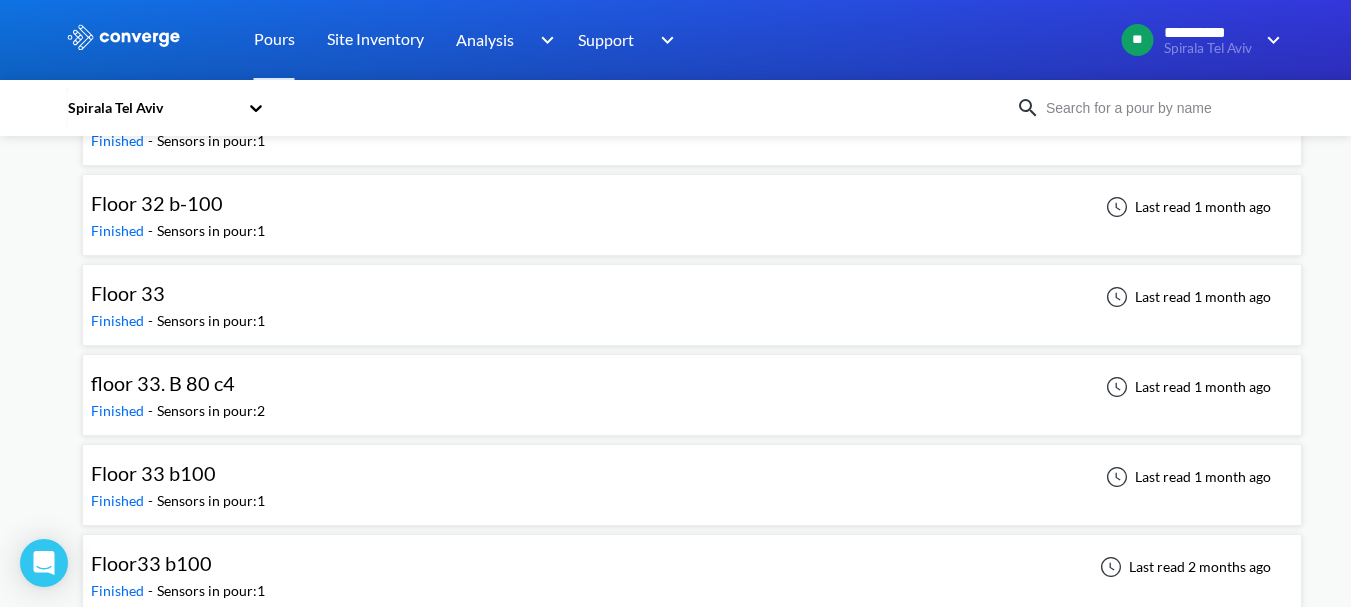 click on "Floor 33 b100 Finished  -  Sensors in pour:  1 Last read 1 month ago" at bounding box center [692, 485] 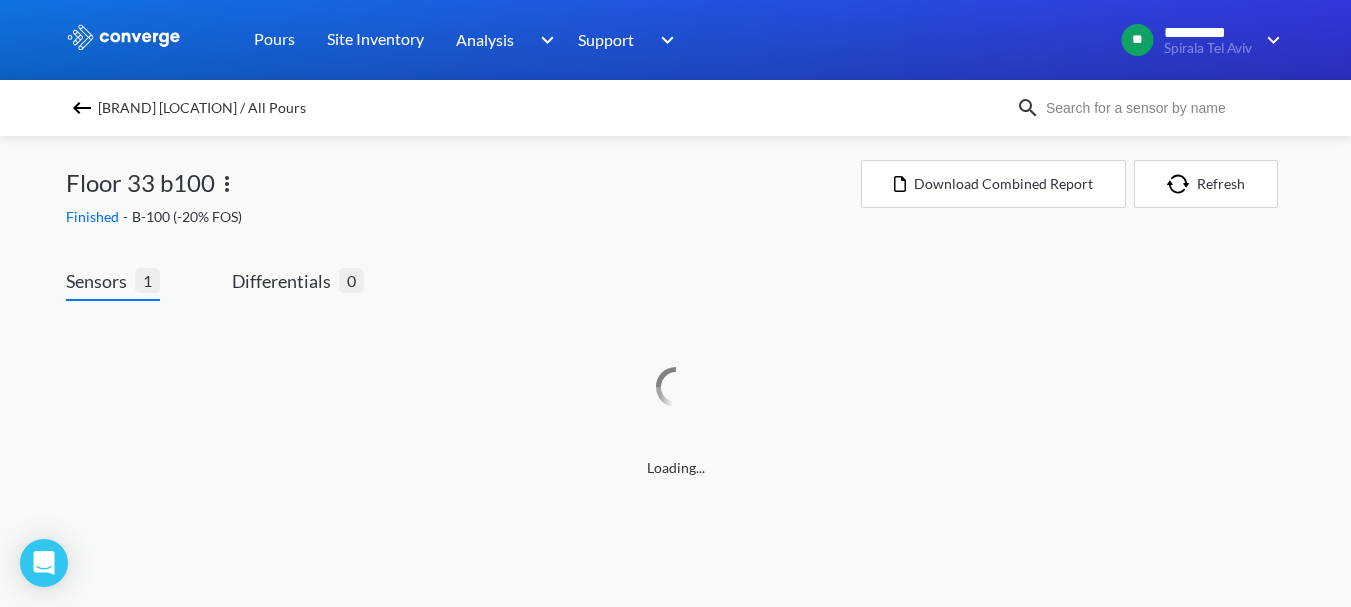 scroll, scrollTop: 0, scrollLeft: 0, axis: both 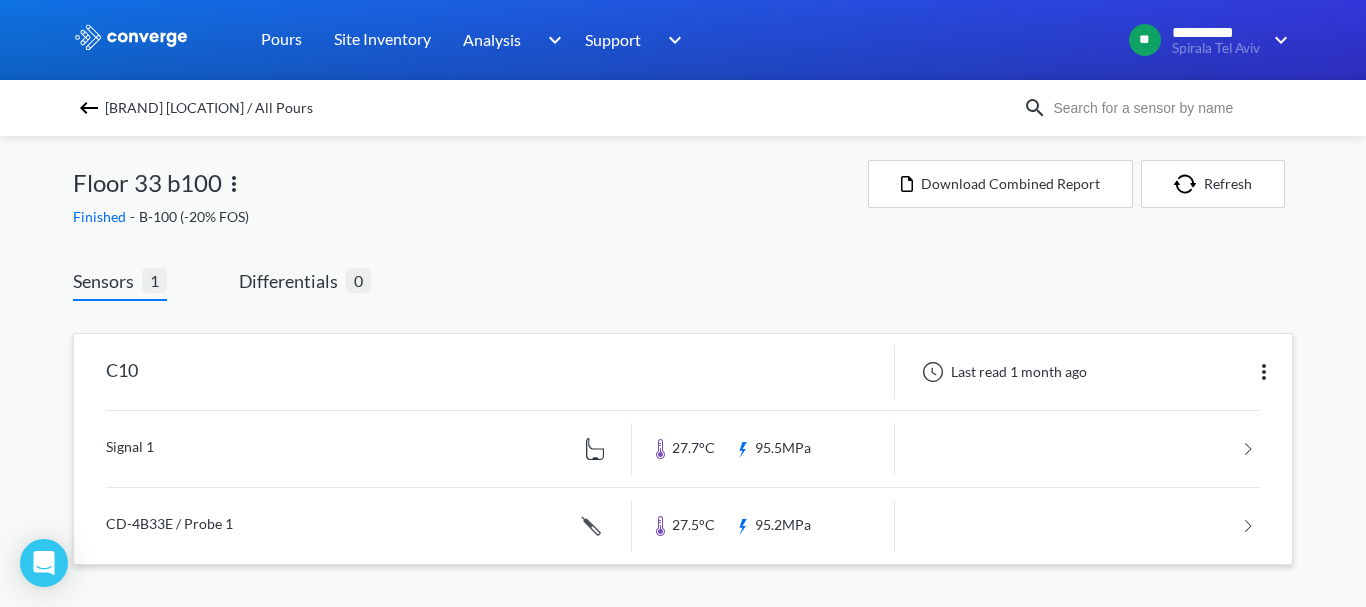 click at bounding box center [683, 449] 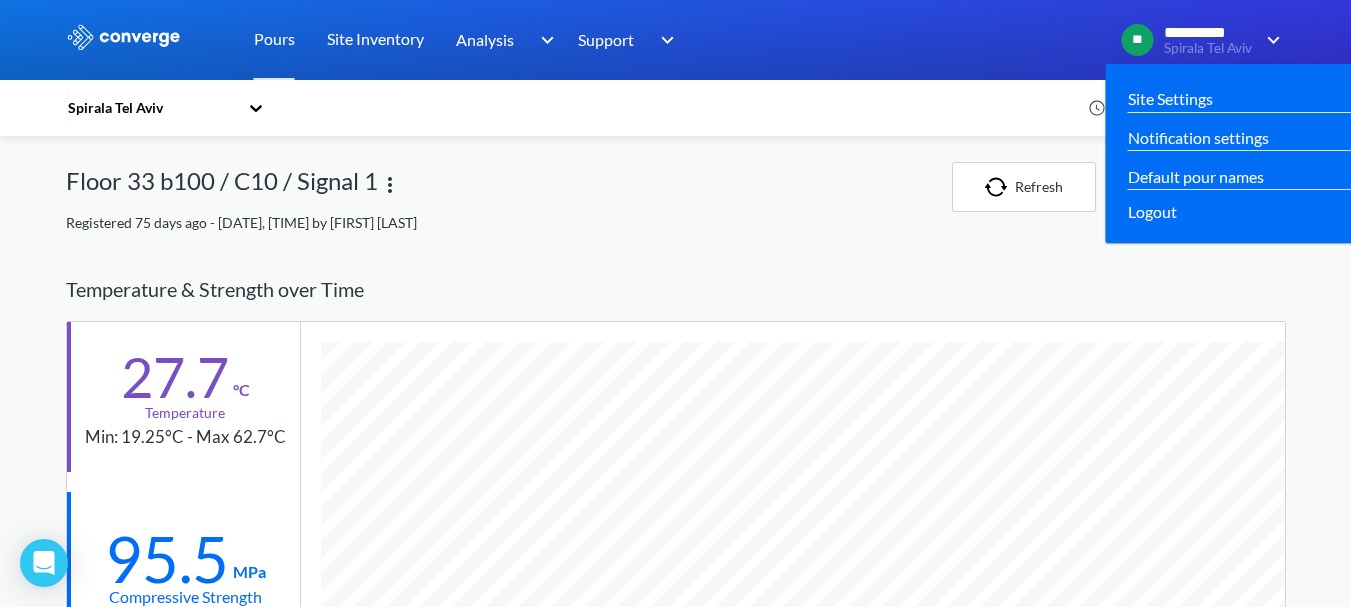 scroll, scrollTop: 998783, scrollLeft: 998780, axis: both 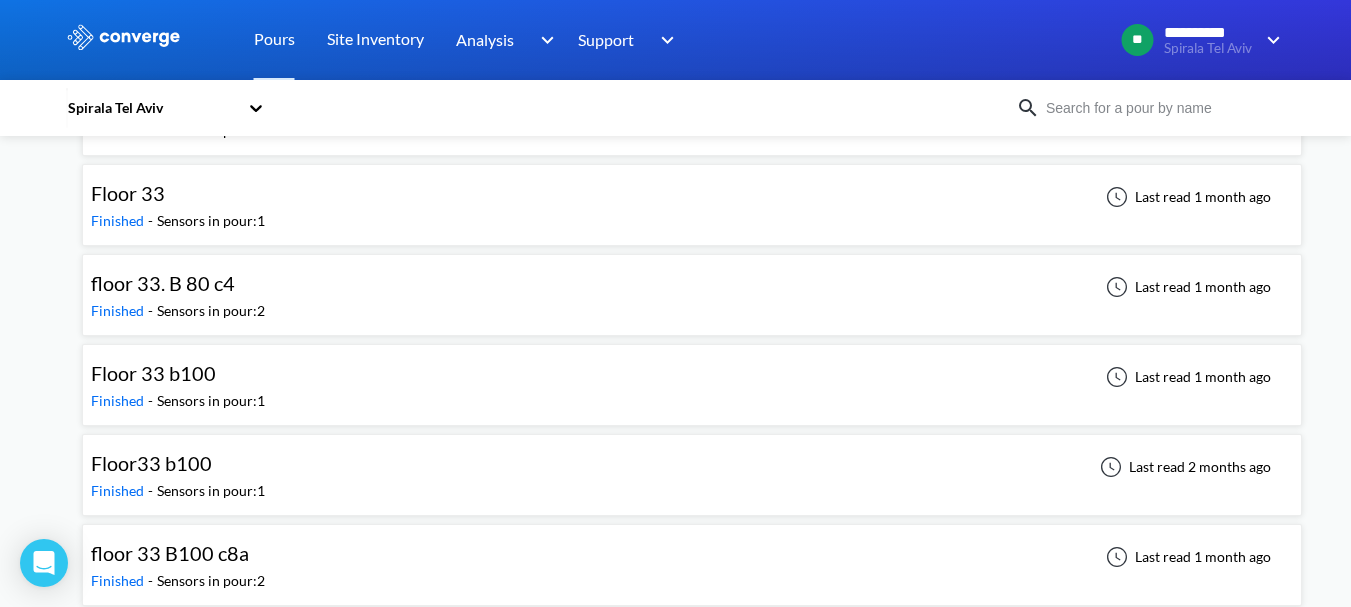 click on "Floor 33 b100 Finished  -  Sensors in pour:  1 Last read 1 month ago" at bounding box center [692, 385] 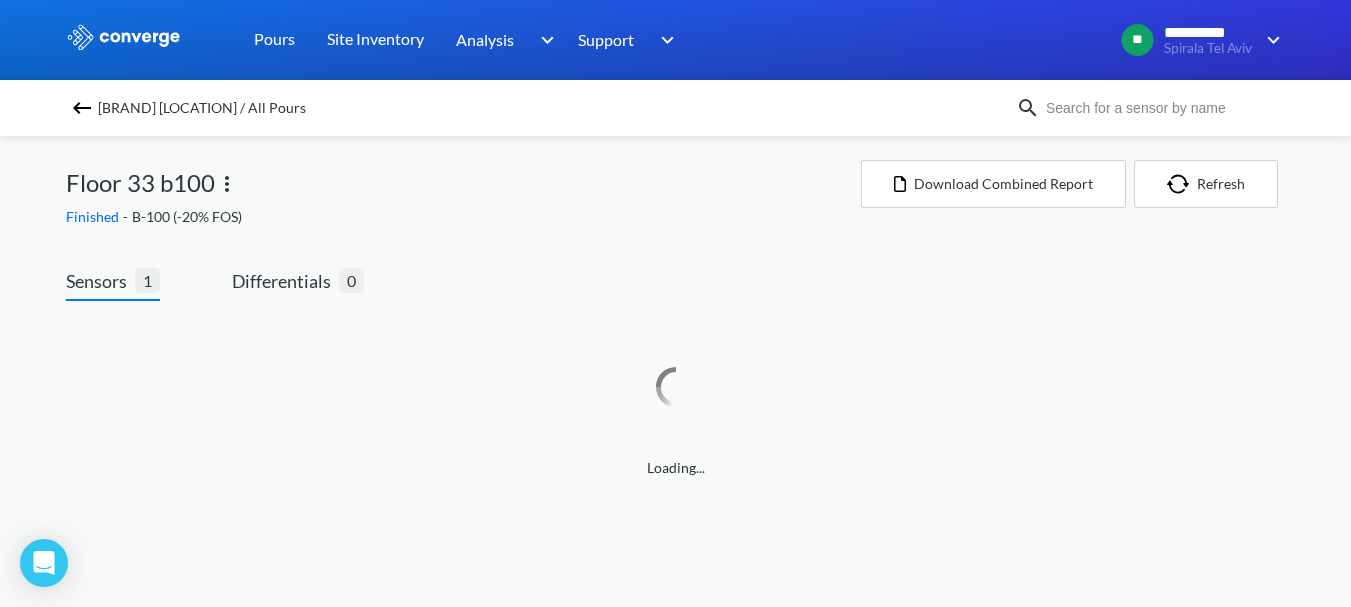 scroll, scrollTop: 0, scrollLeft: 0, axis: both 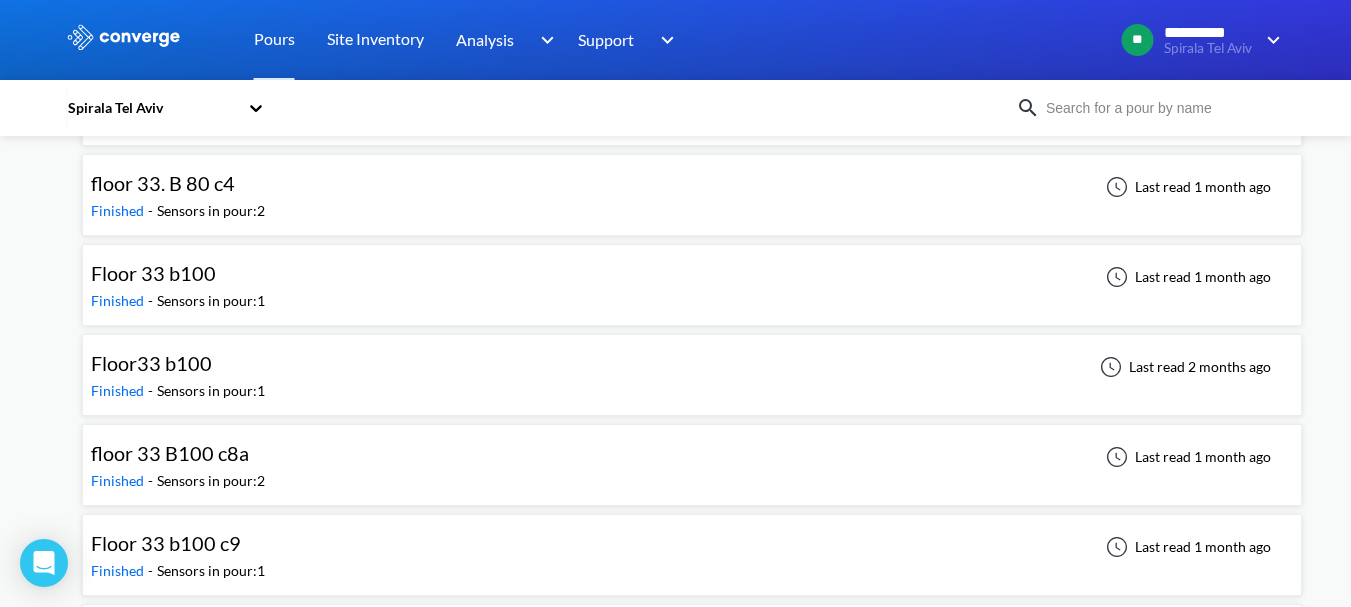 click on "Floor33 b100" at bounding box center [151, 363] 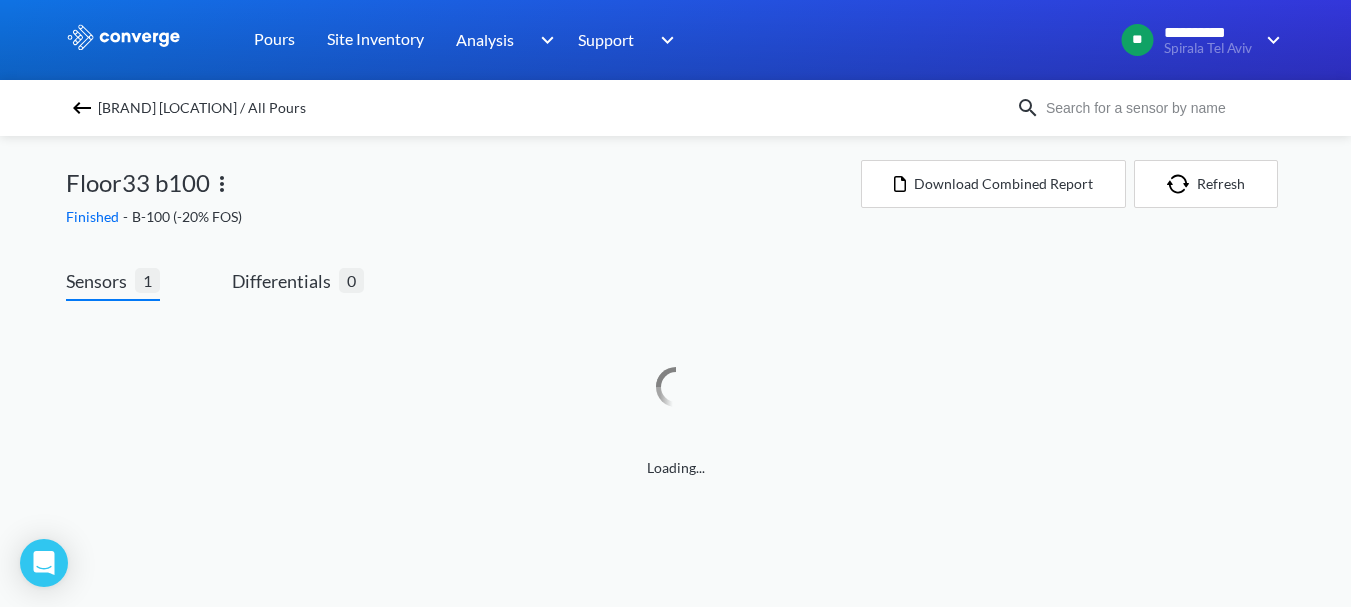 scroll, scrollTop: 0, scrollLeft: 0, axis: both 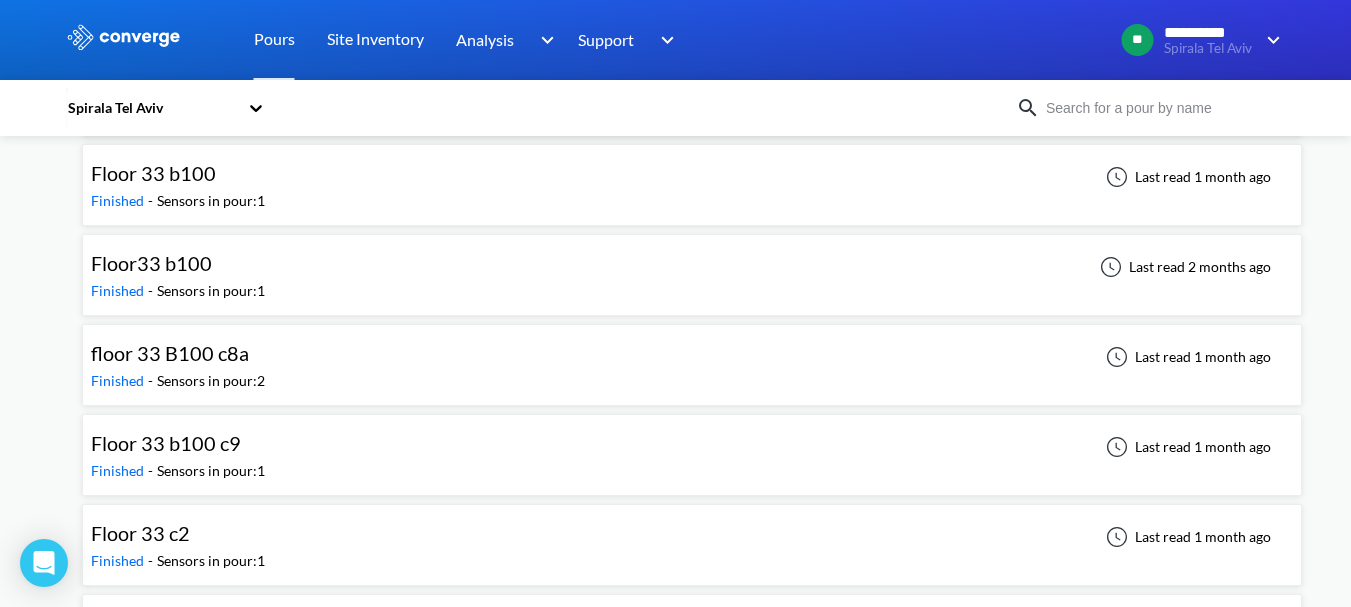 click on "Floor 33 b100 c9 Finished  -  Sensors in pour:  1 Last read 1 month ago" at bounding box center (692, 455) 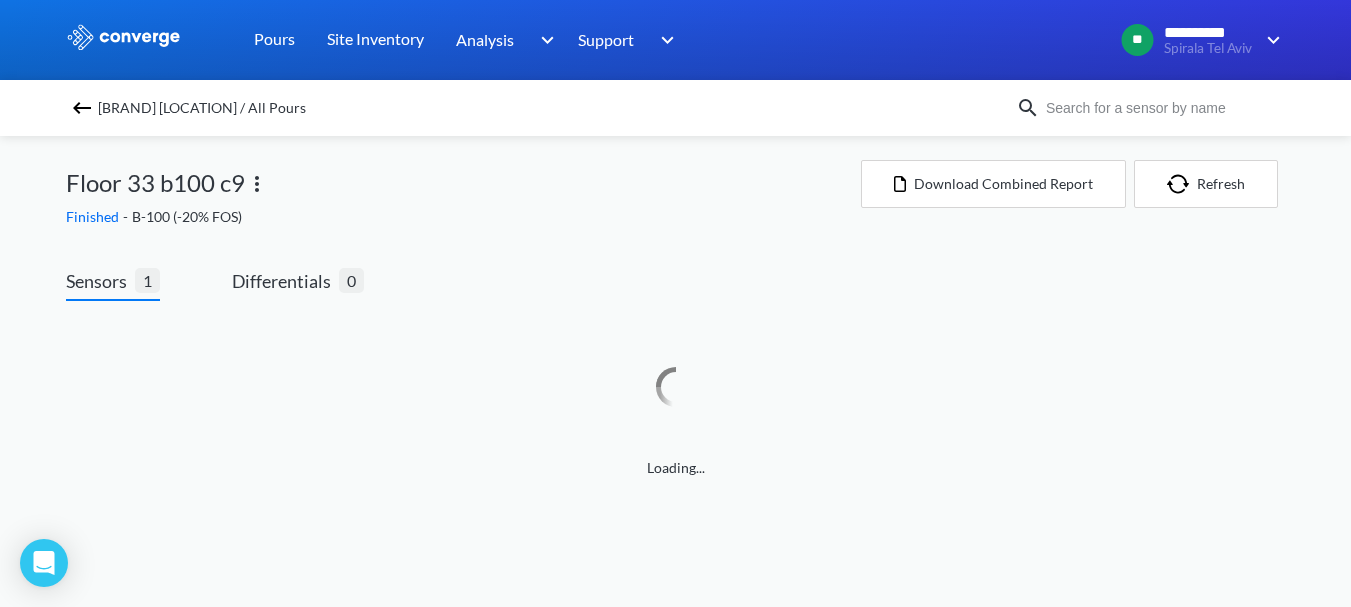 scroll, scrollTop: 0, scrollLeft: 0, axis: both 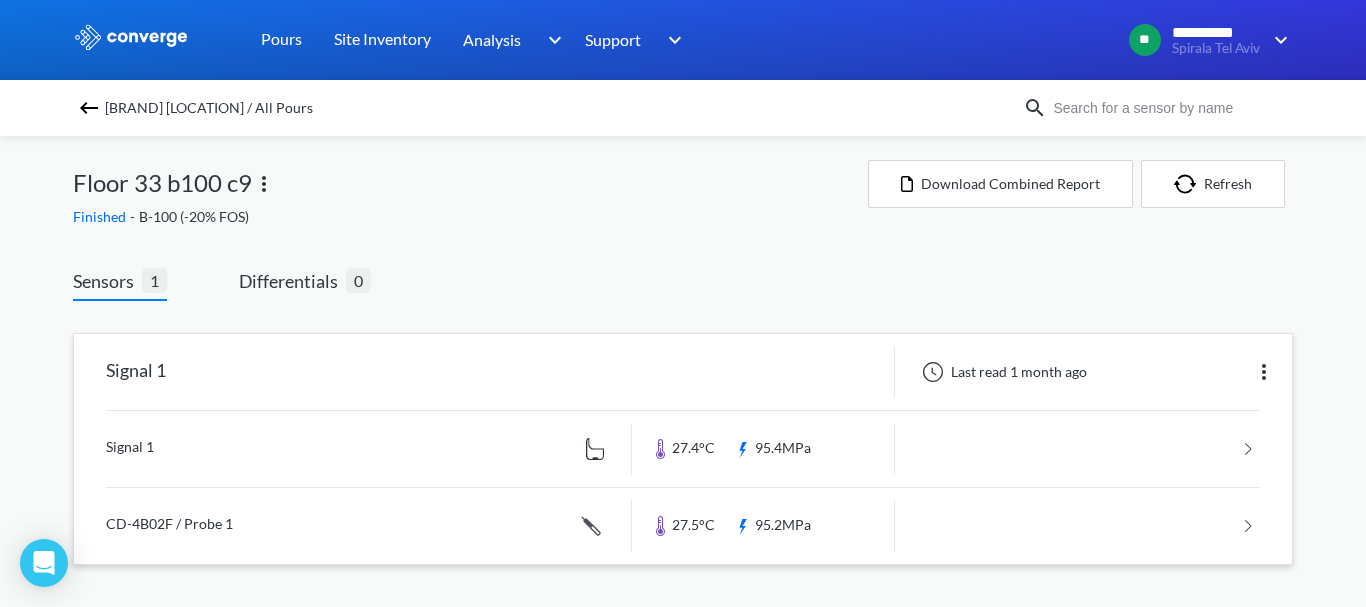 click at bounding box center [683, 526] 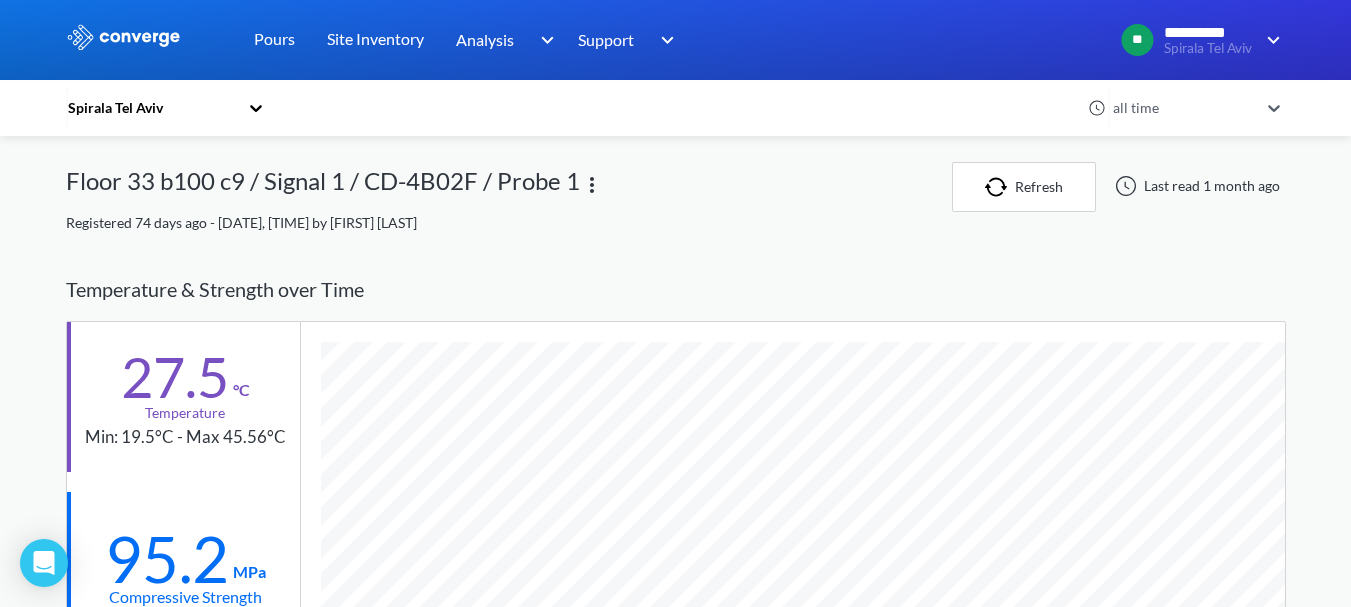 scroll, scrollTop: 998745, scrollLeft: 998780, axis: both 